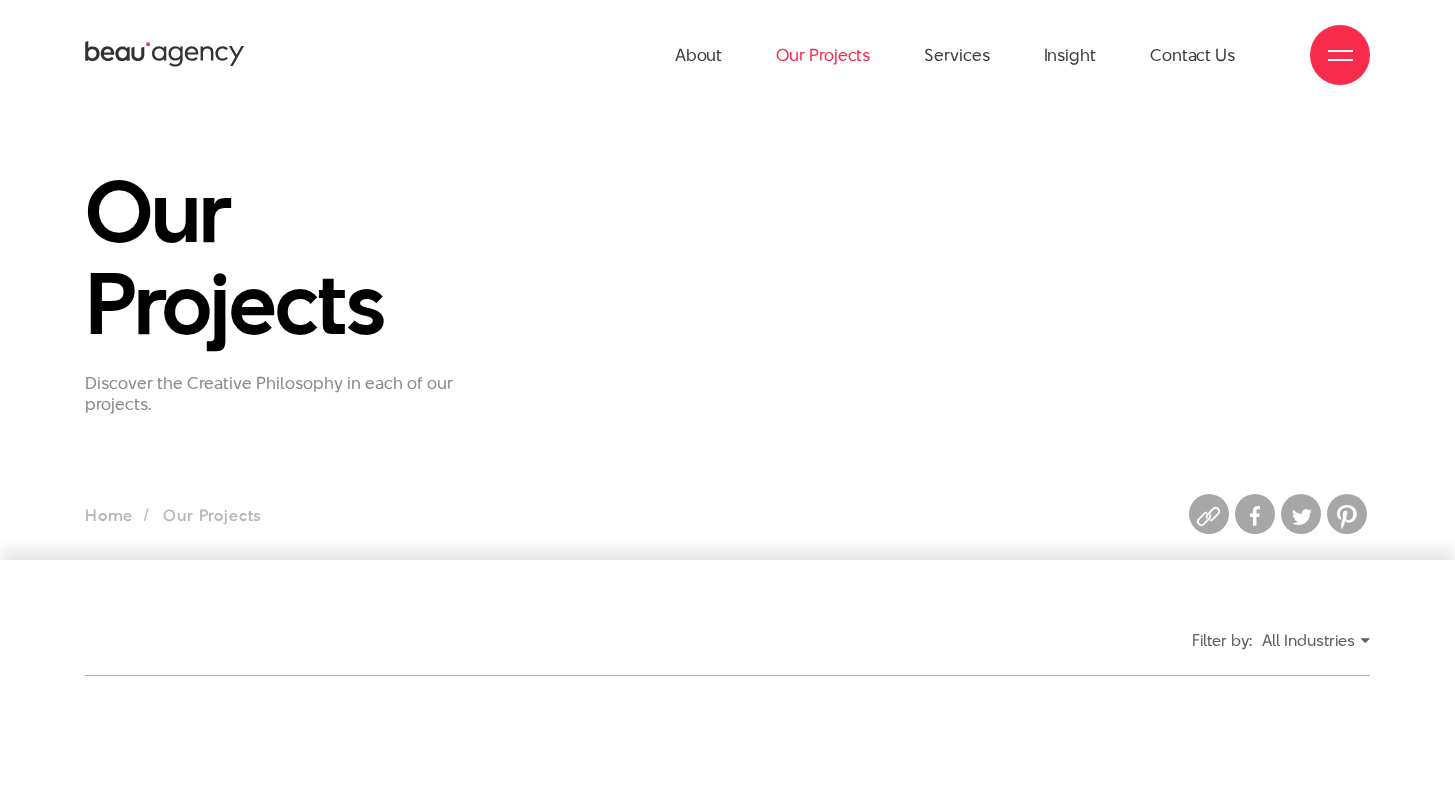 scroll, scrollTop: 0, scrollLeft: 0, axis: both 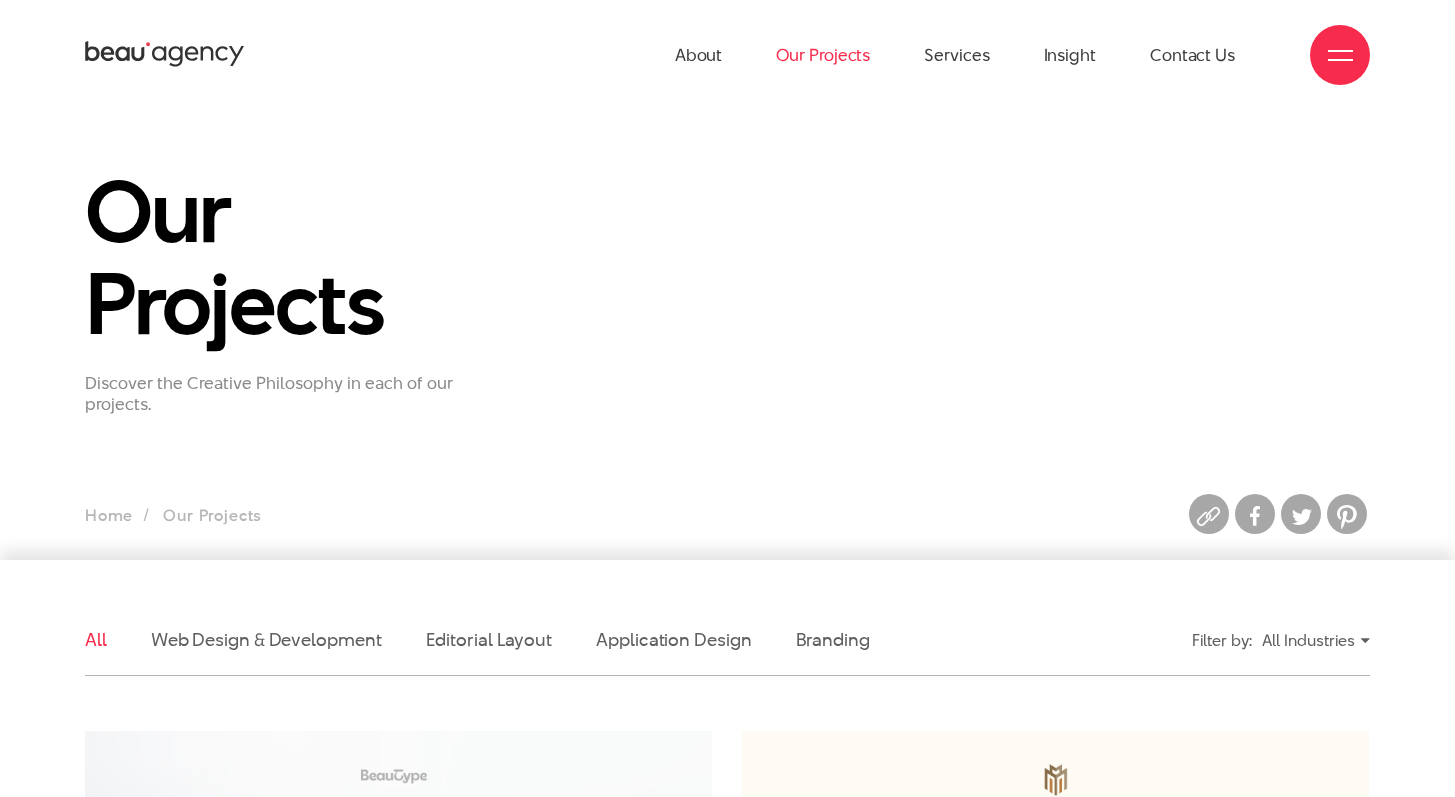 click on "Our Projects" at bounding box center (823, 55) 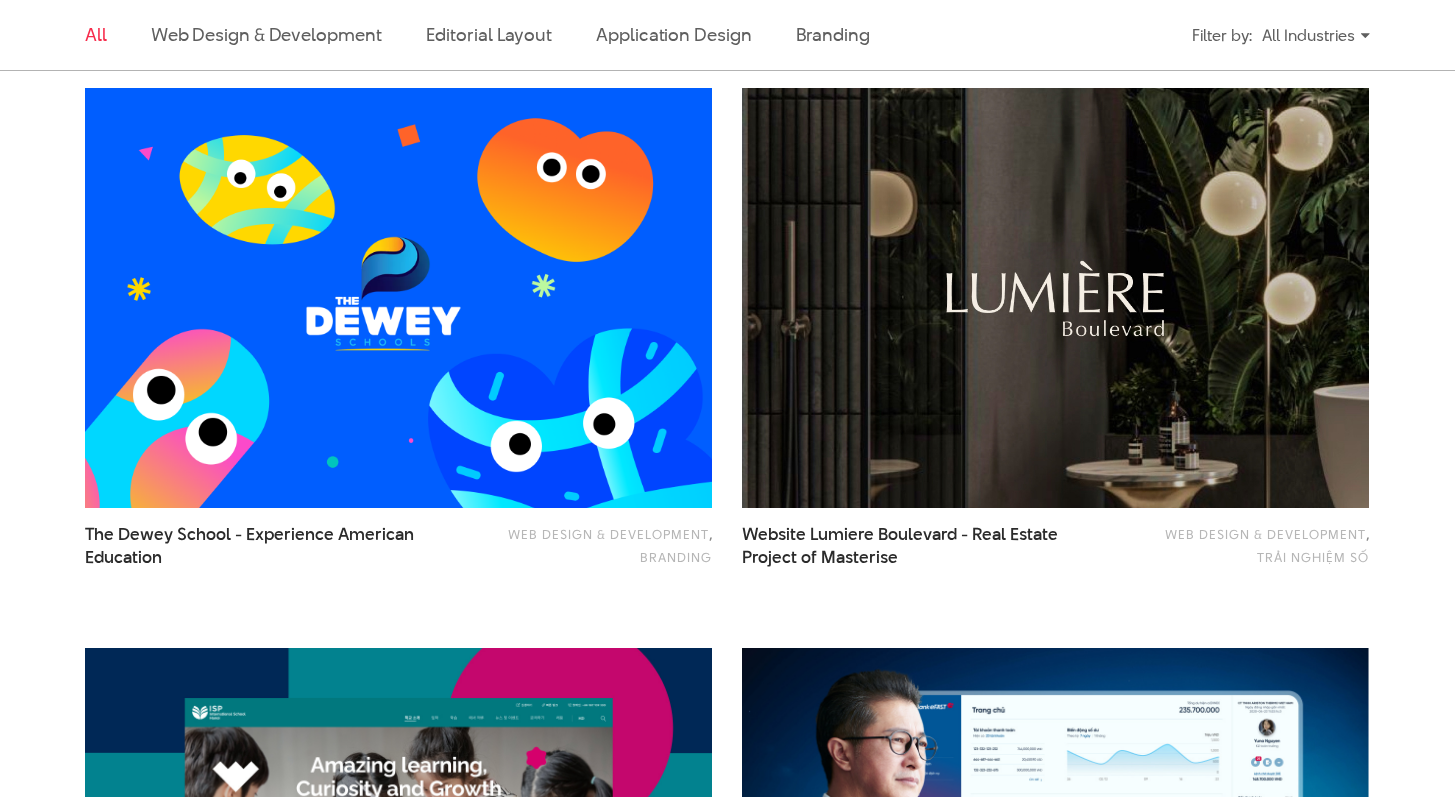 scroll, scrollTop: 989, scrollLeft: 0, axis: vertical 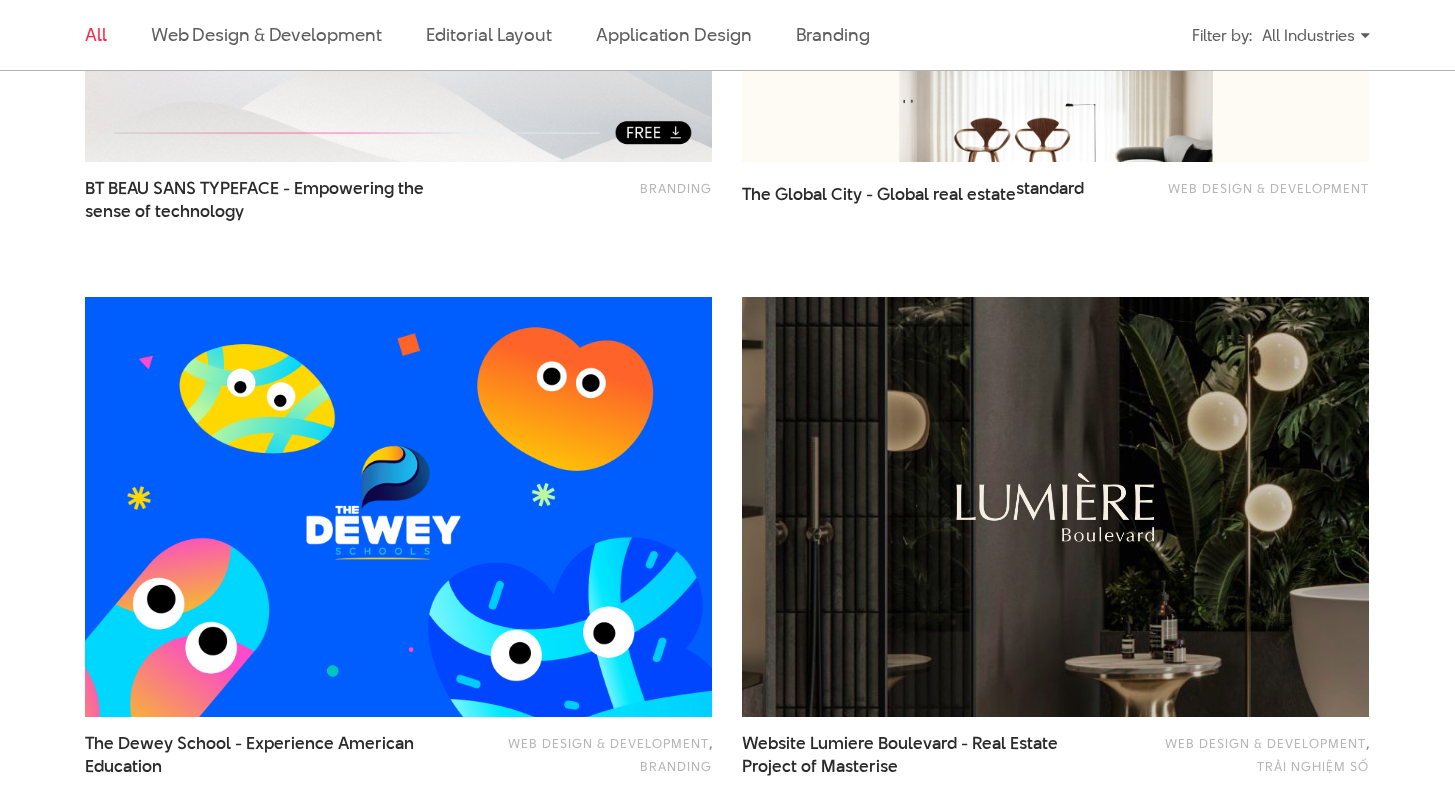 click at bounding box center (1056, -48) 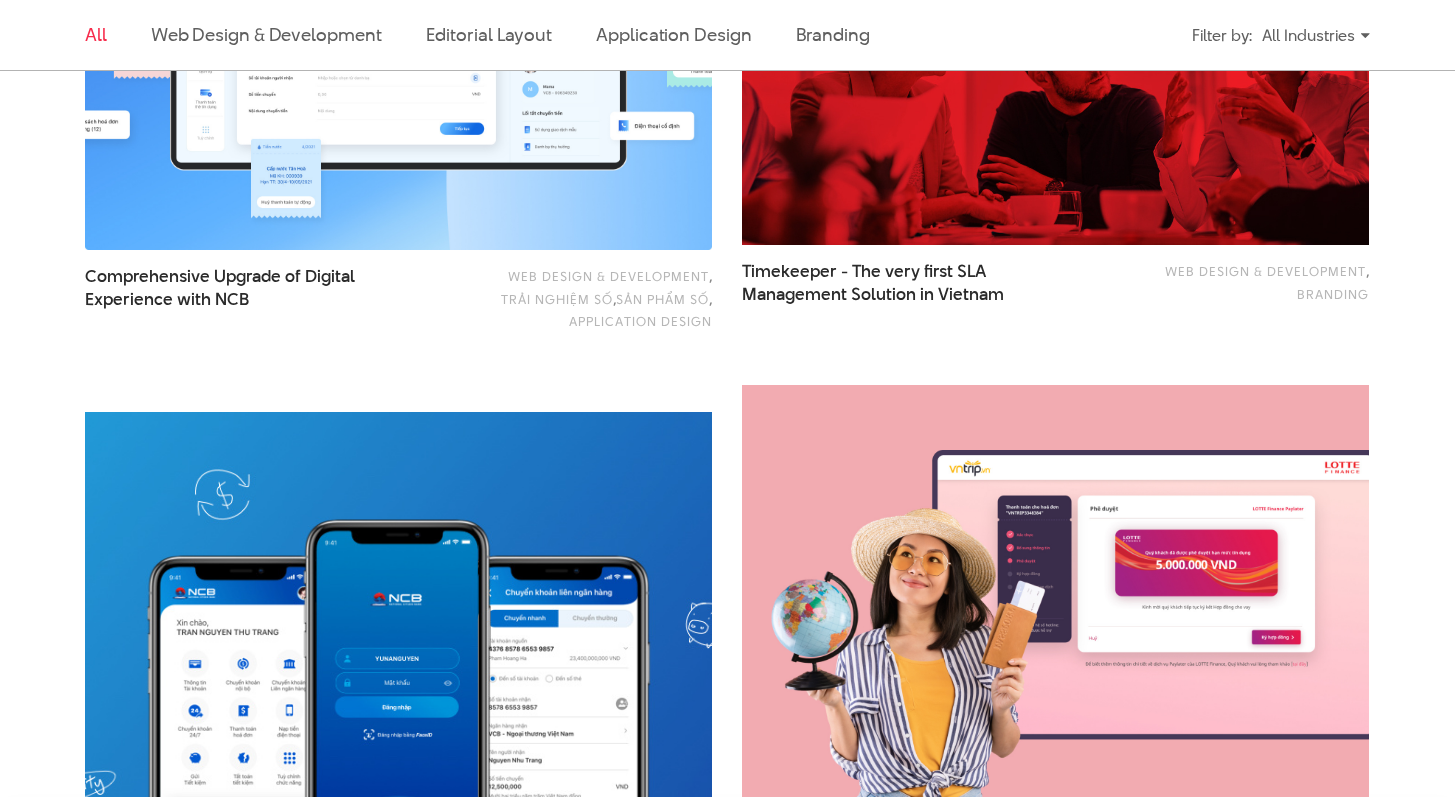 scroll, scrollTop: 3449, scrollLeft: 0, axis: vertical 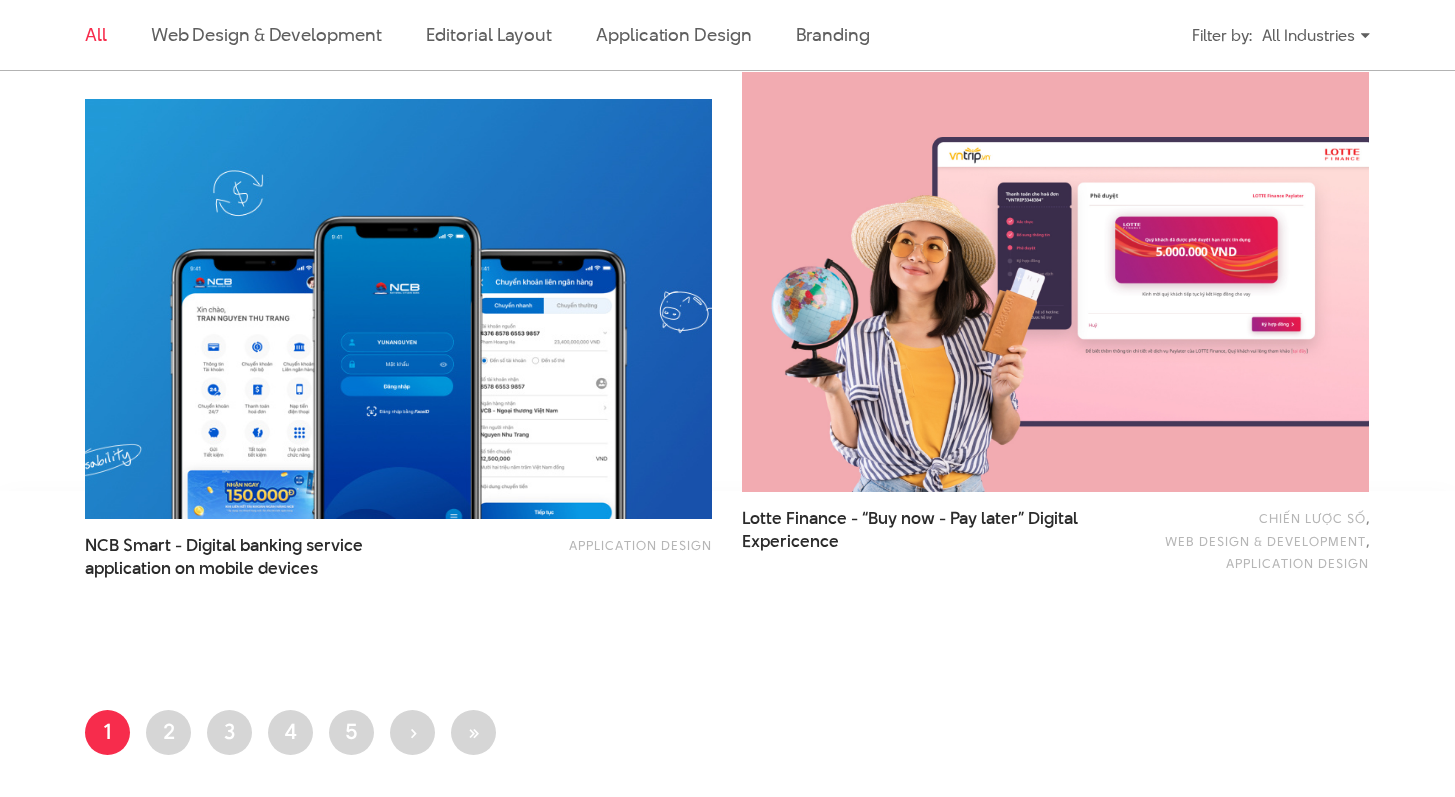 click on "Current page
1
Page
2
Page
3
Page
4
Page
5
Next page
›
Last page
»" at bounding box center [727, 738] 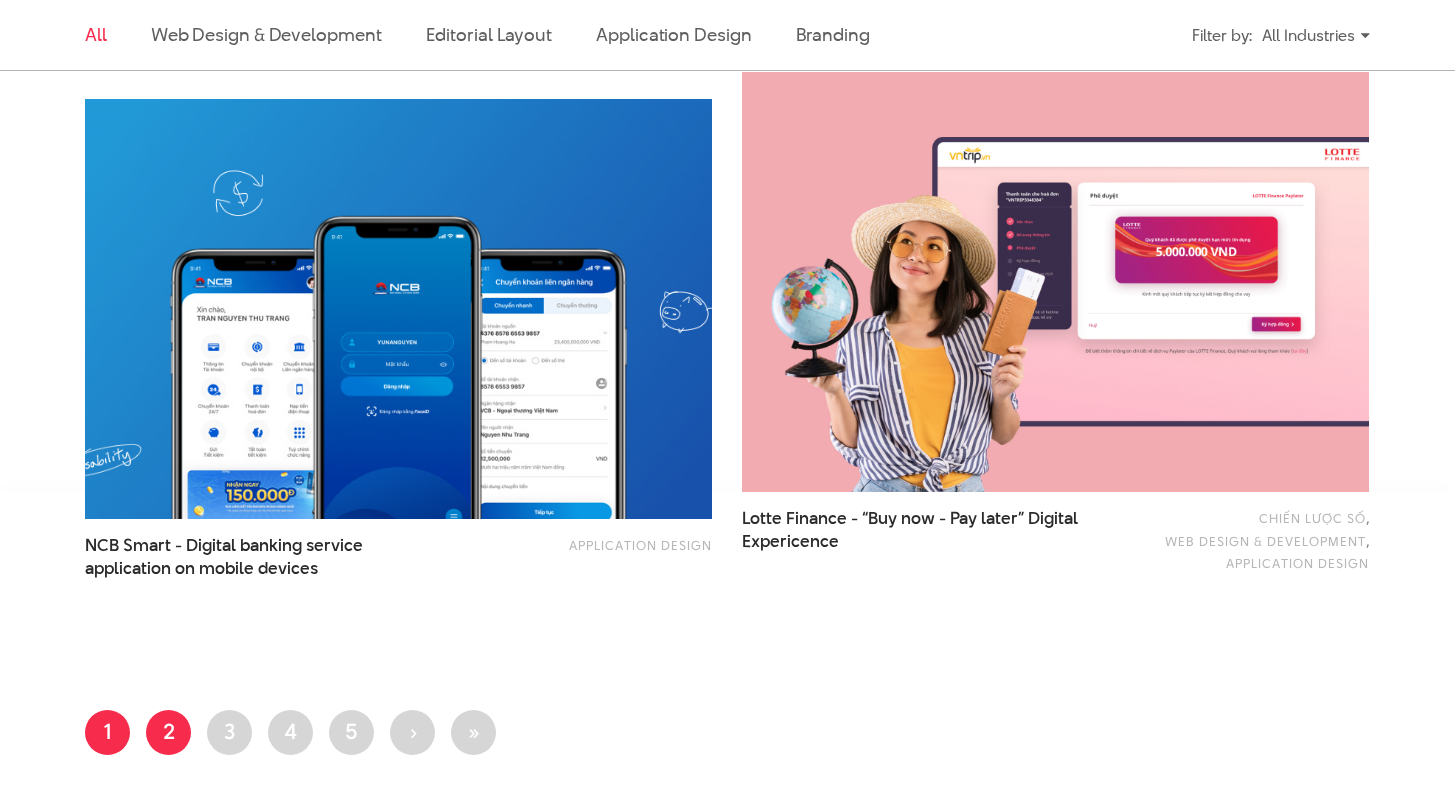 click on "Page
2" at bounding box center [168, 732] 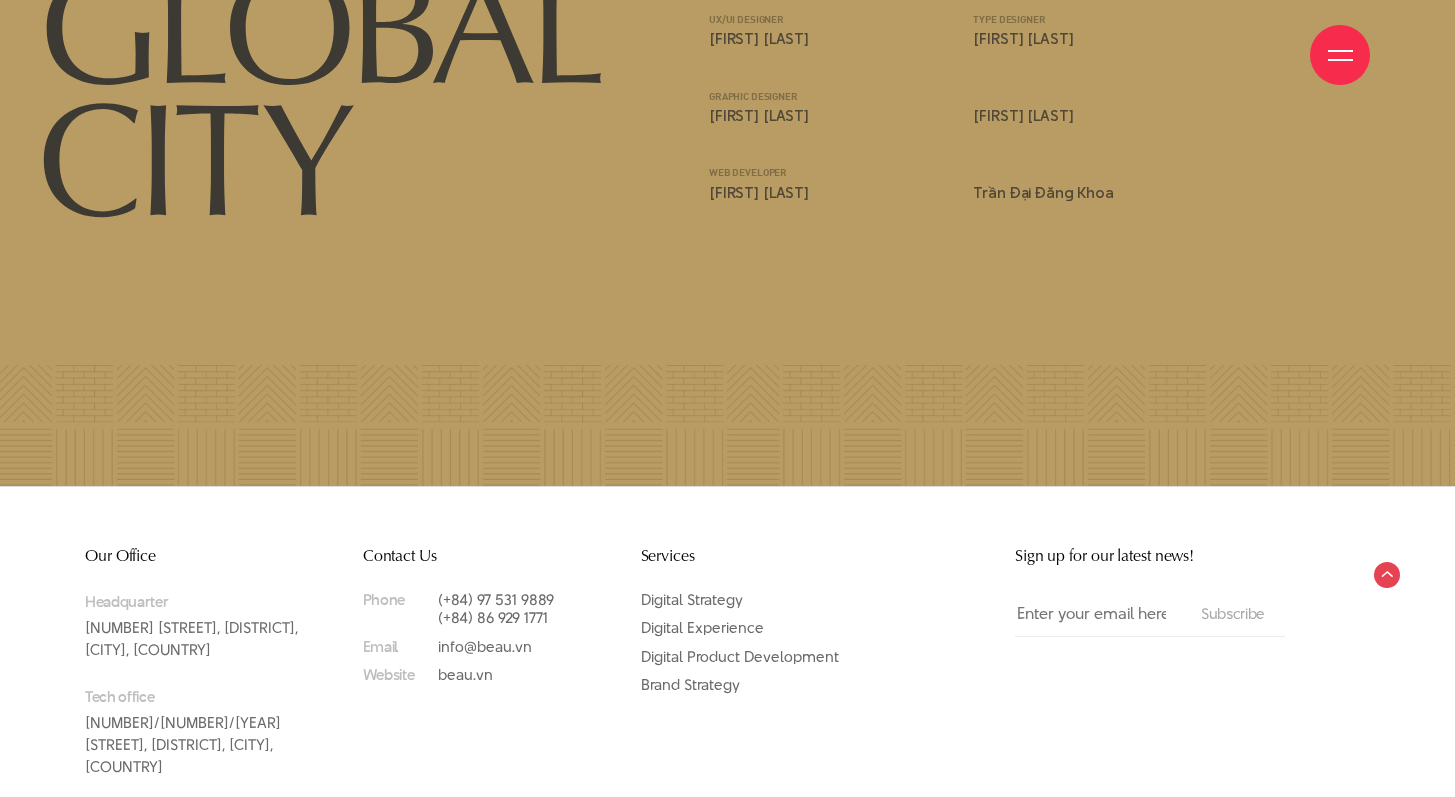 scroll, scrollTop: 21622, scrollLeft: 0, axis: vertical 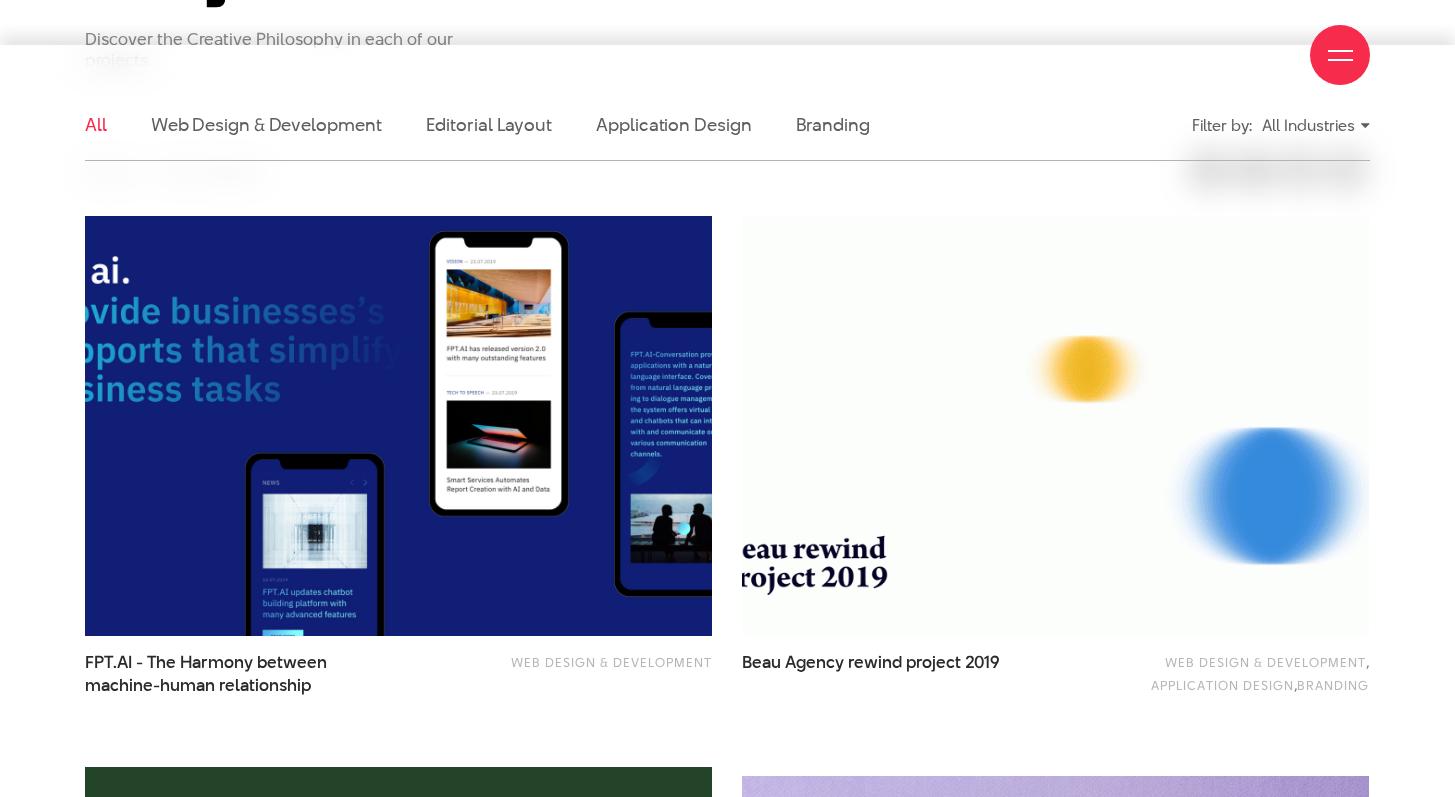 click at bounding box center (399, 426) 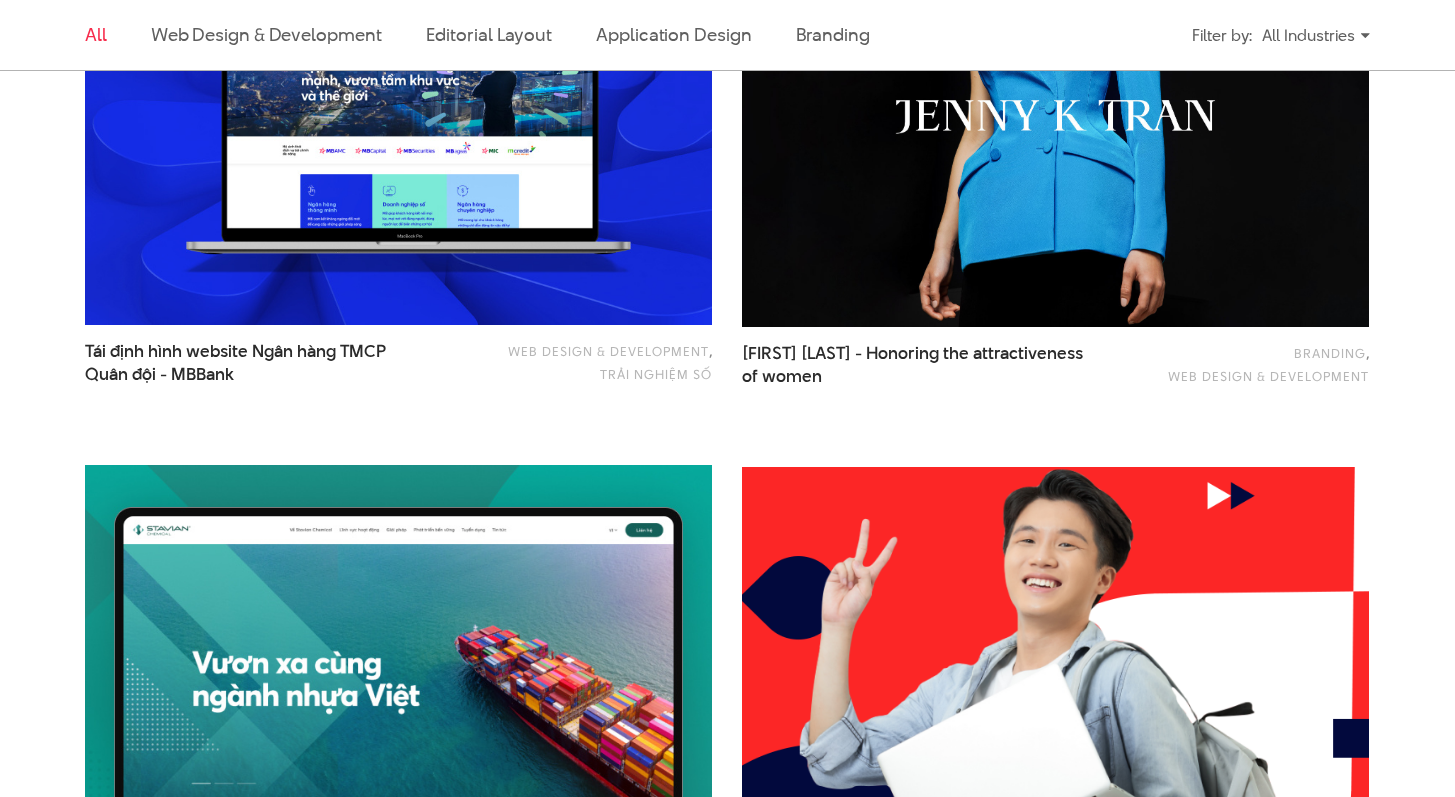 scroll, scrollTop: 3602, scrollLeft: 0, axis: vertical 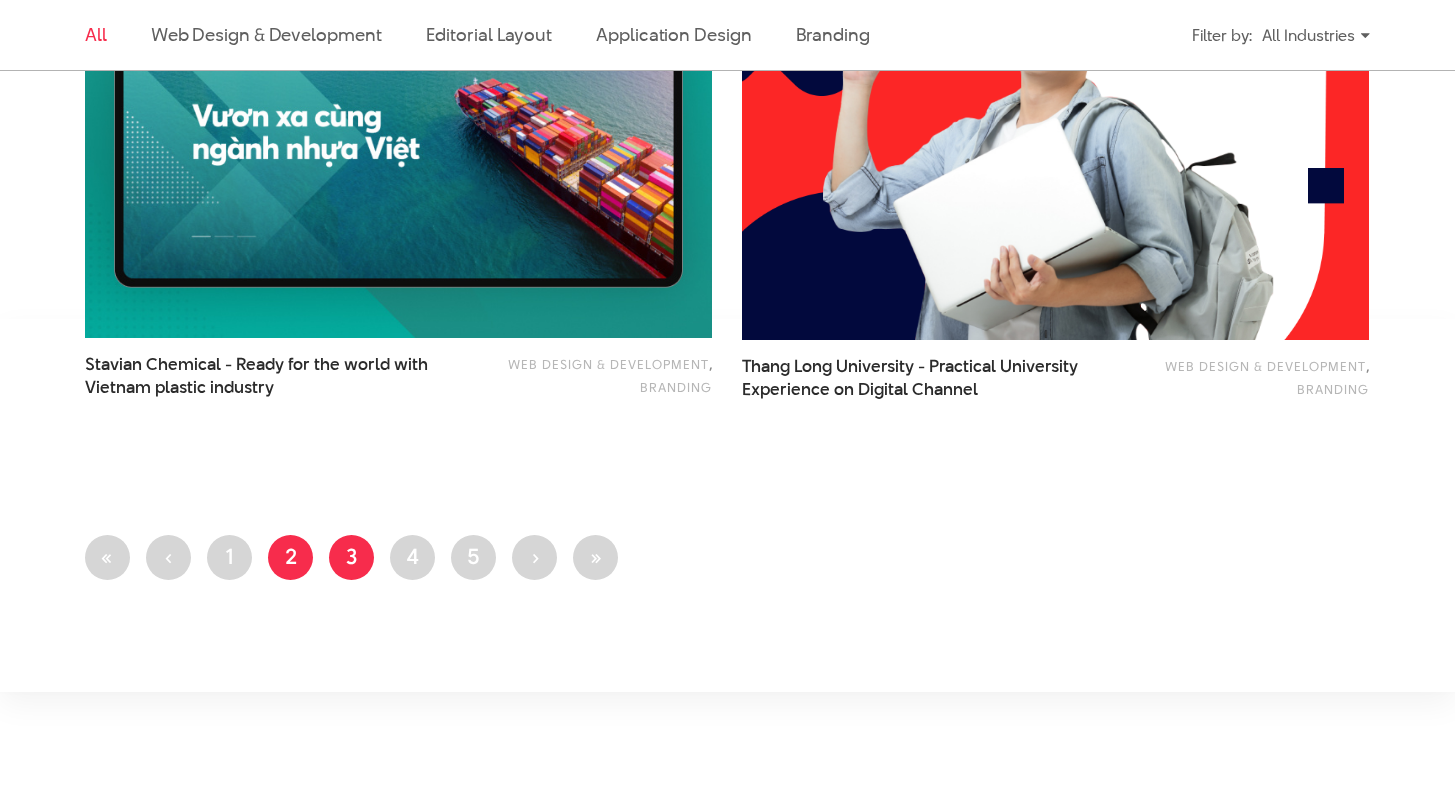 click on "Page
3" at bounding box center (351, 557) 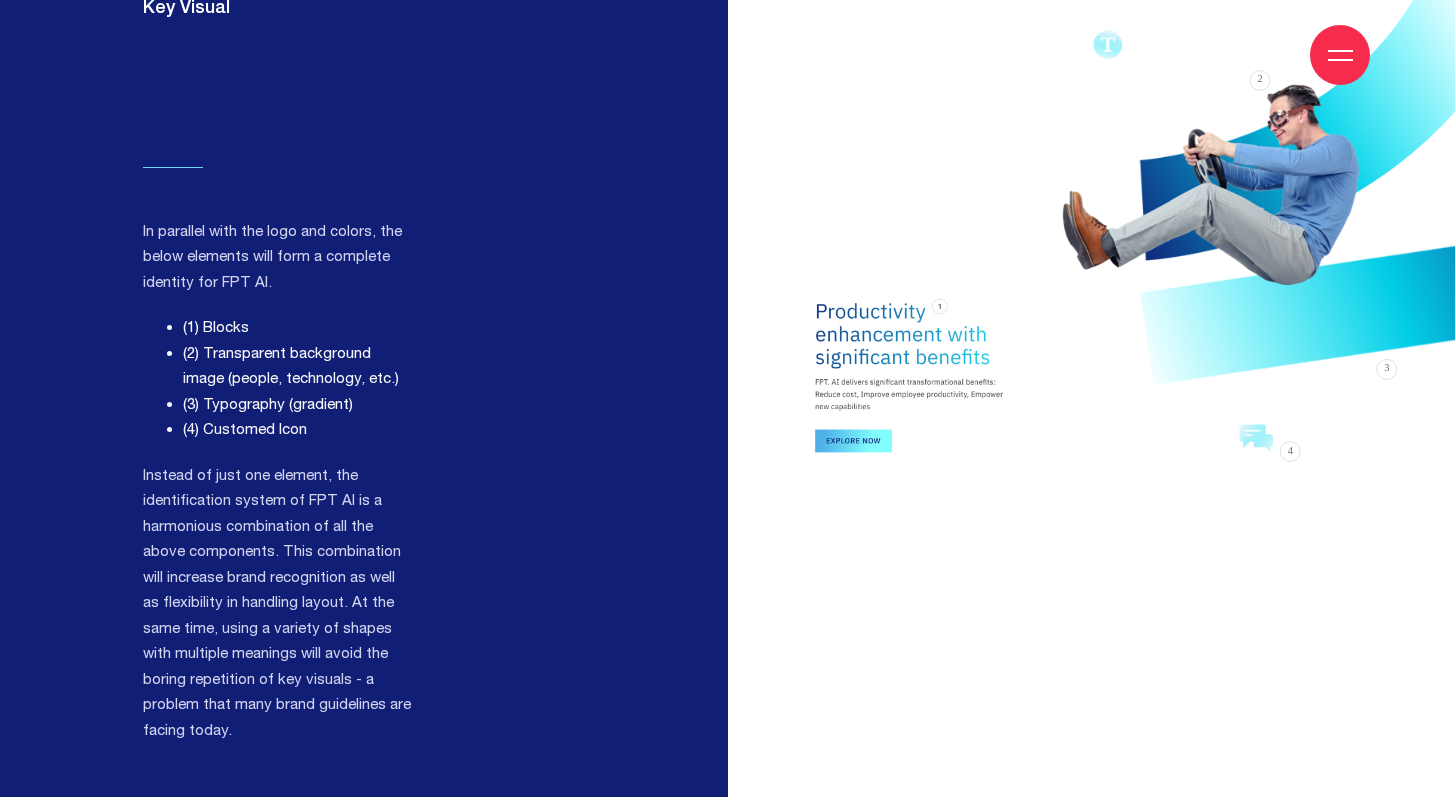 scroll, scrollTop: 4052, scrollLeft: 0, axis: vertical 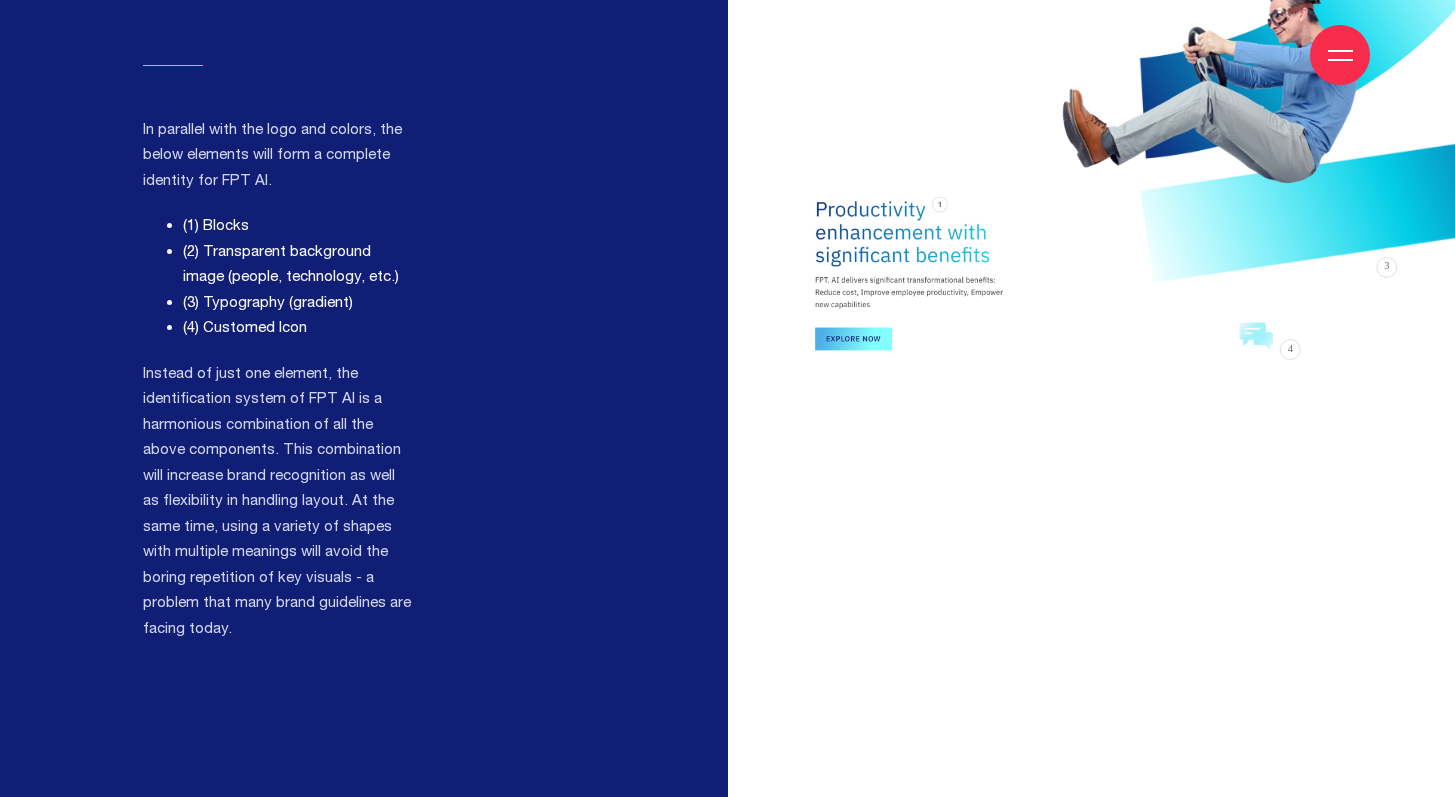 click at bounding box center (913, 277) 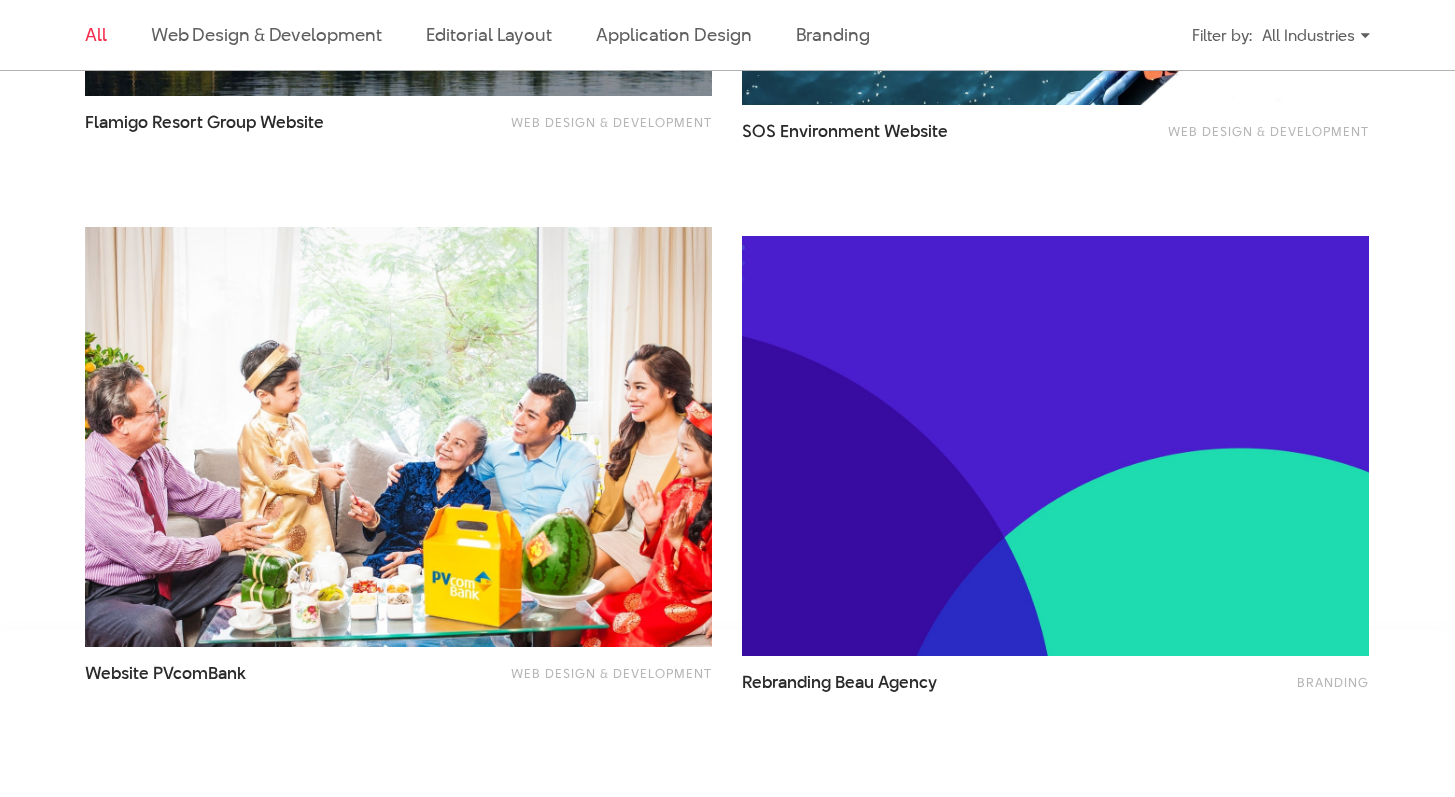 scroll, scrollTop: 3550, scrollLeft: 0, axis: vertical 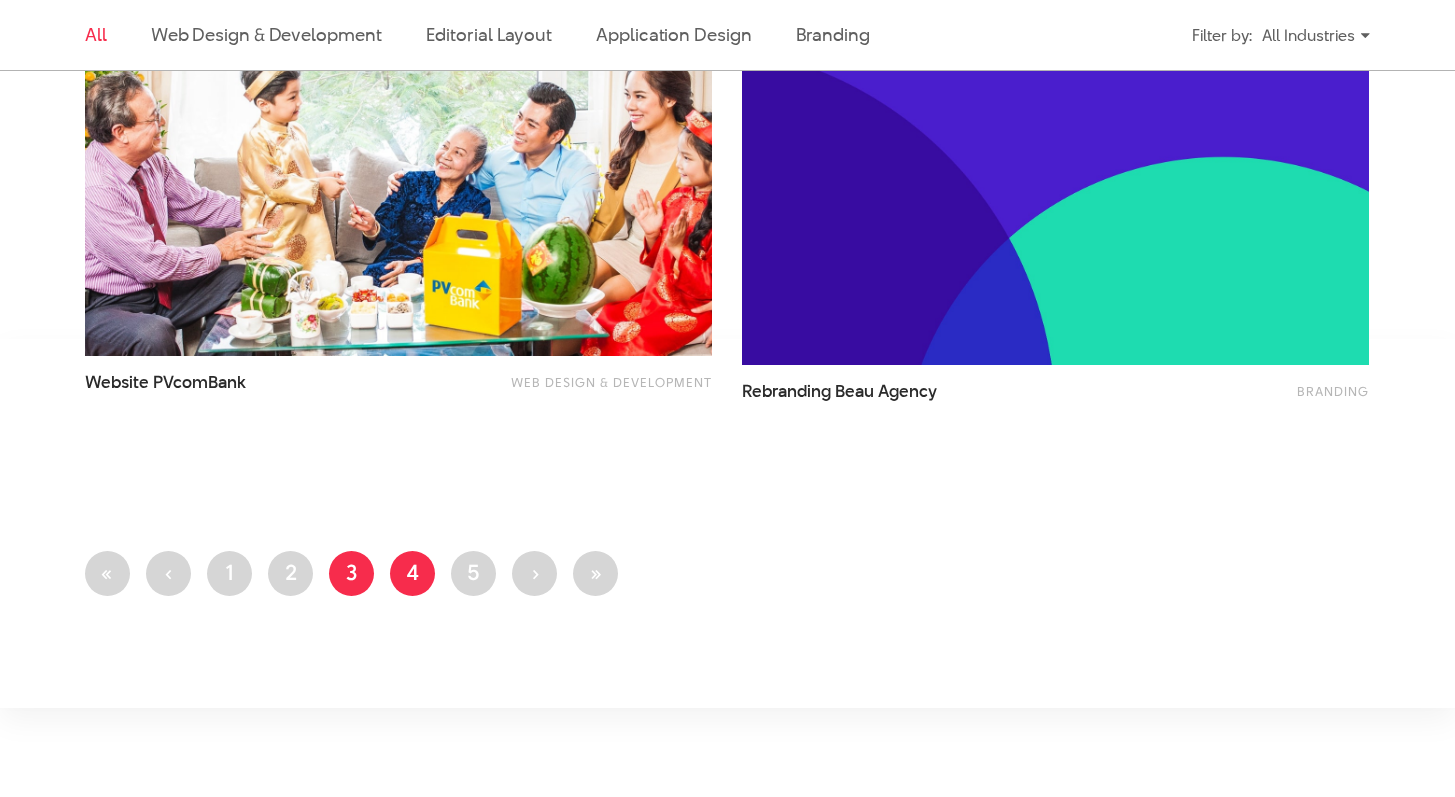 click on "Page
4" at bounding box center [412, 573] 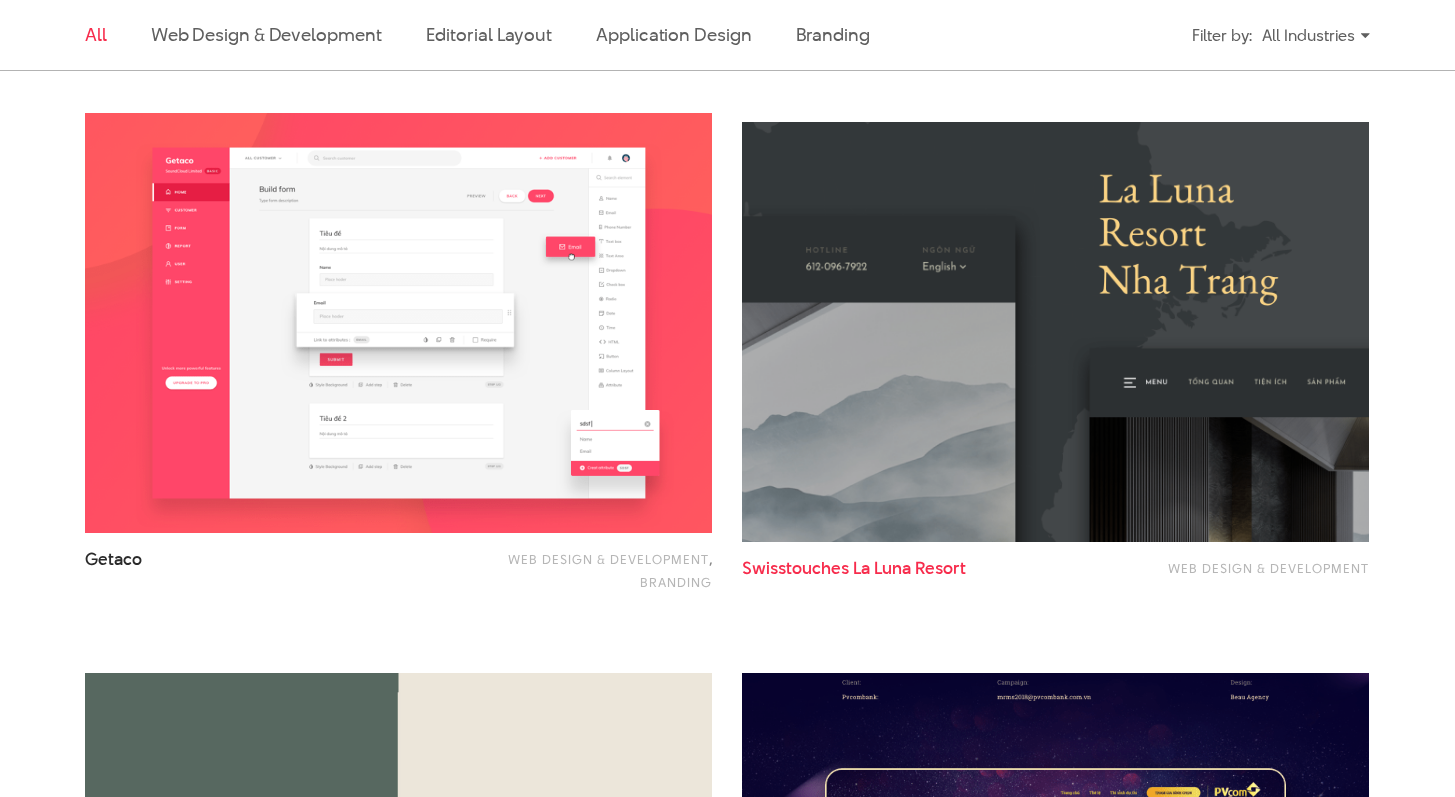 scroll, scrollTop: 1195, scrollLeft: 0, axis: vertical 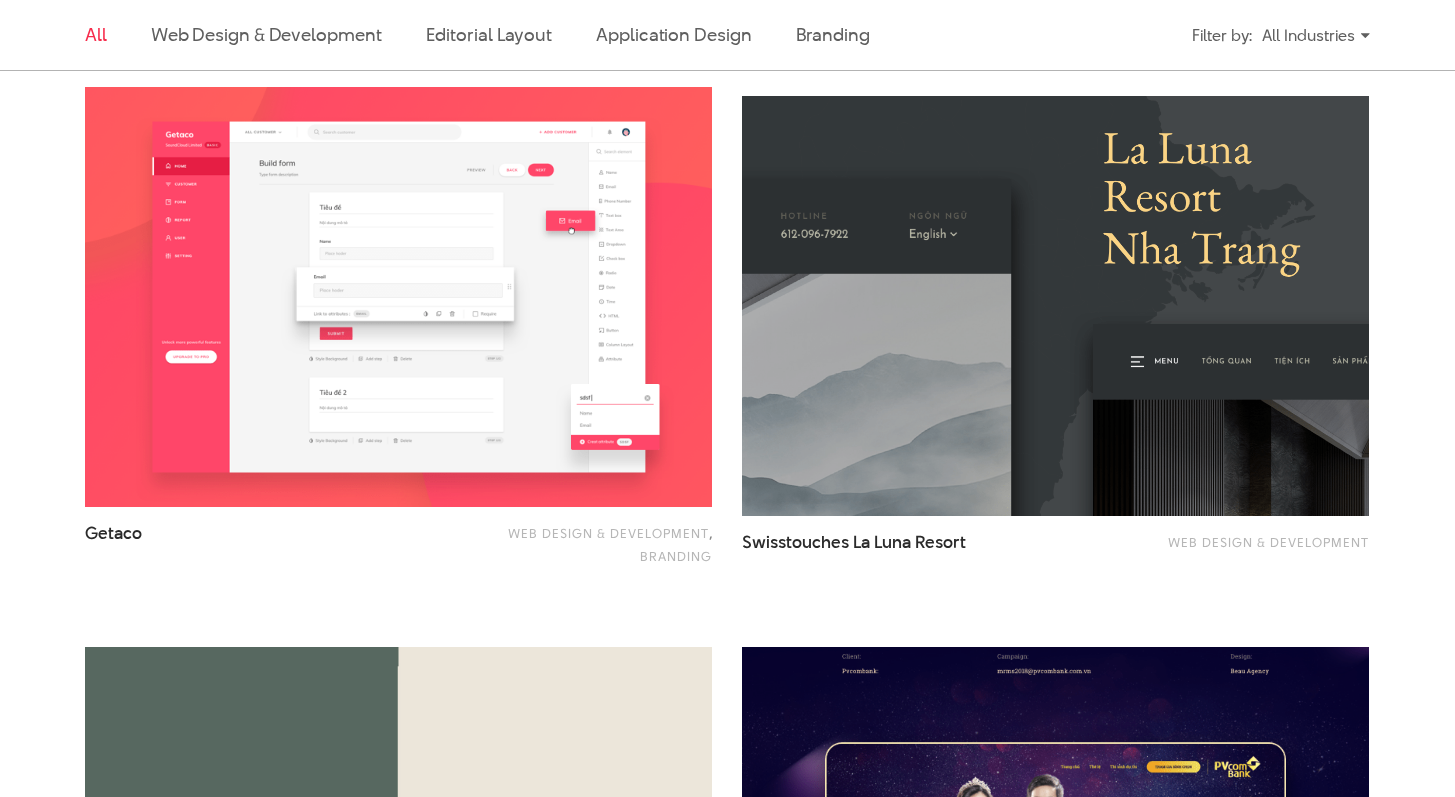 click at bounding box center (1056, 306) 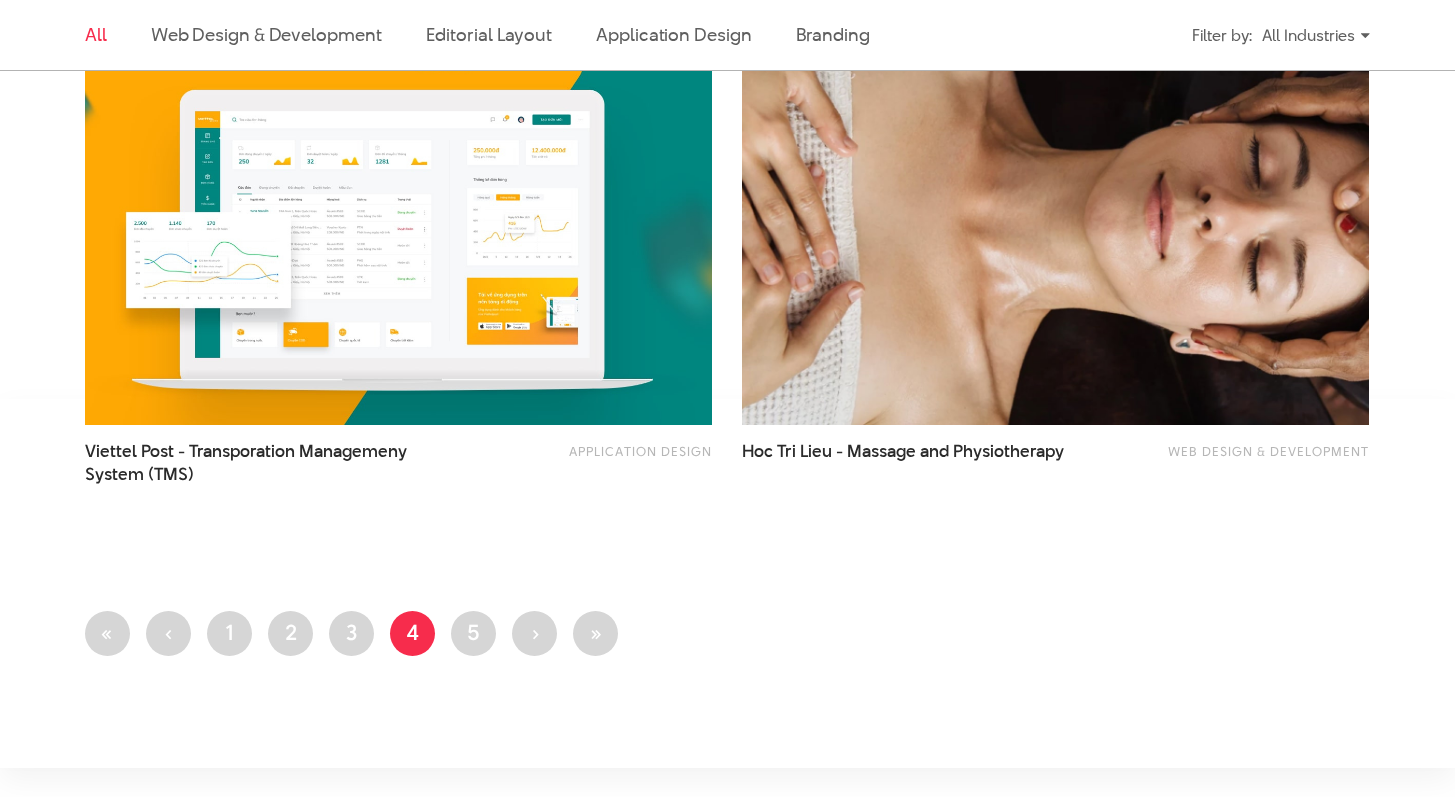 scroll, scrollTop: 3729, scrollLeft: 0, axis: vertical 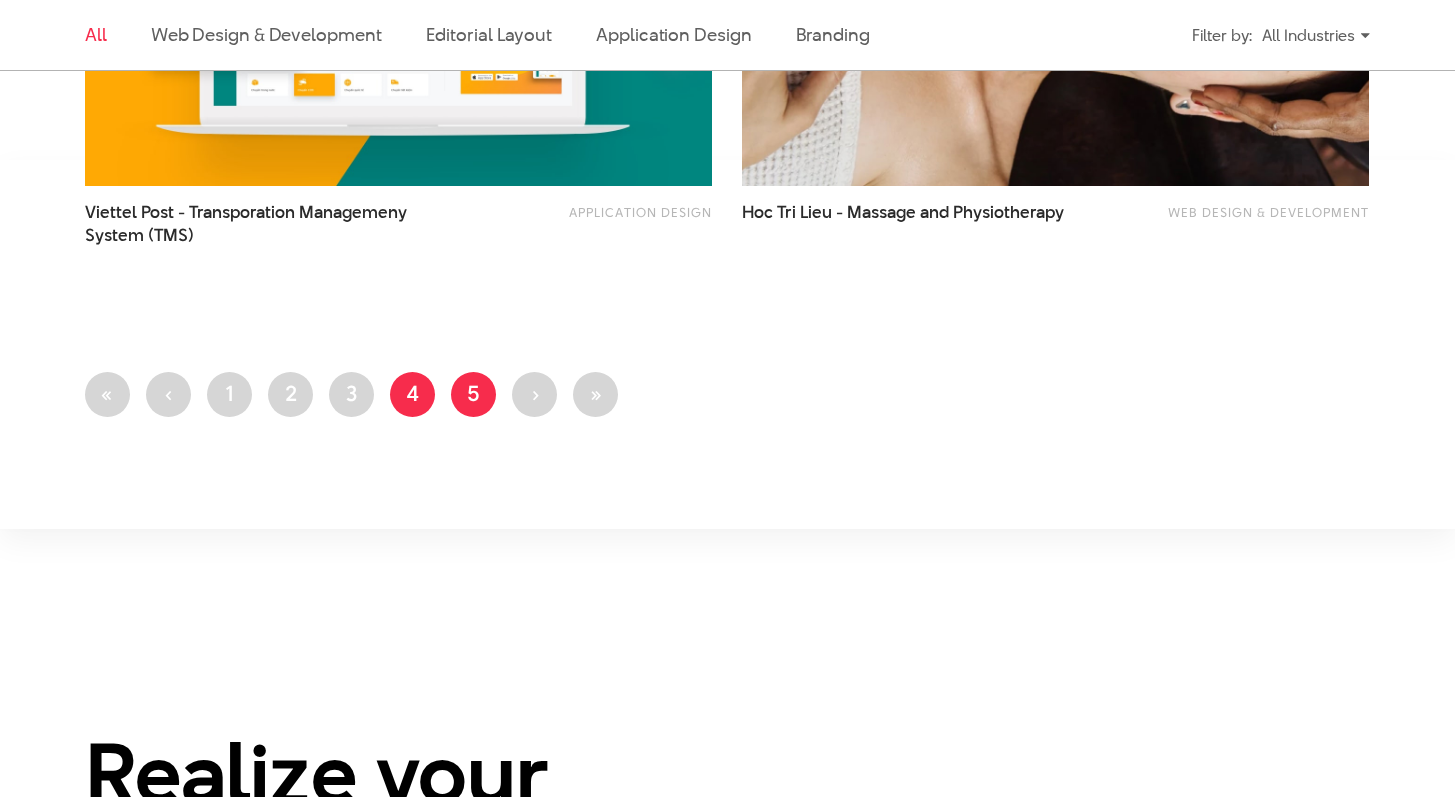 click on "Page
5" at bounding box center (473, 394) 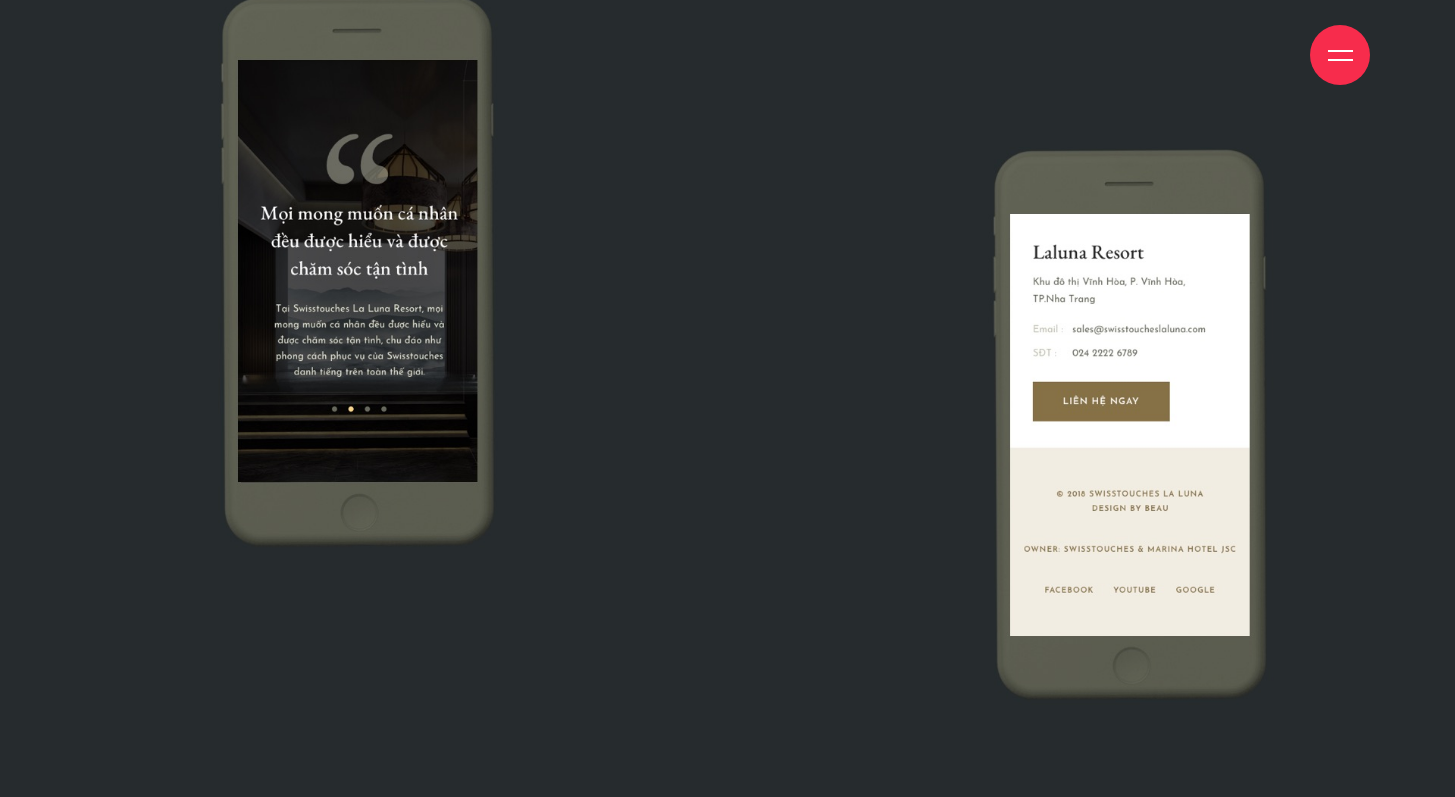 scroll, scrollTop: 21602, scrollLeft: 0, axis: vertical 